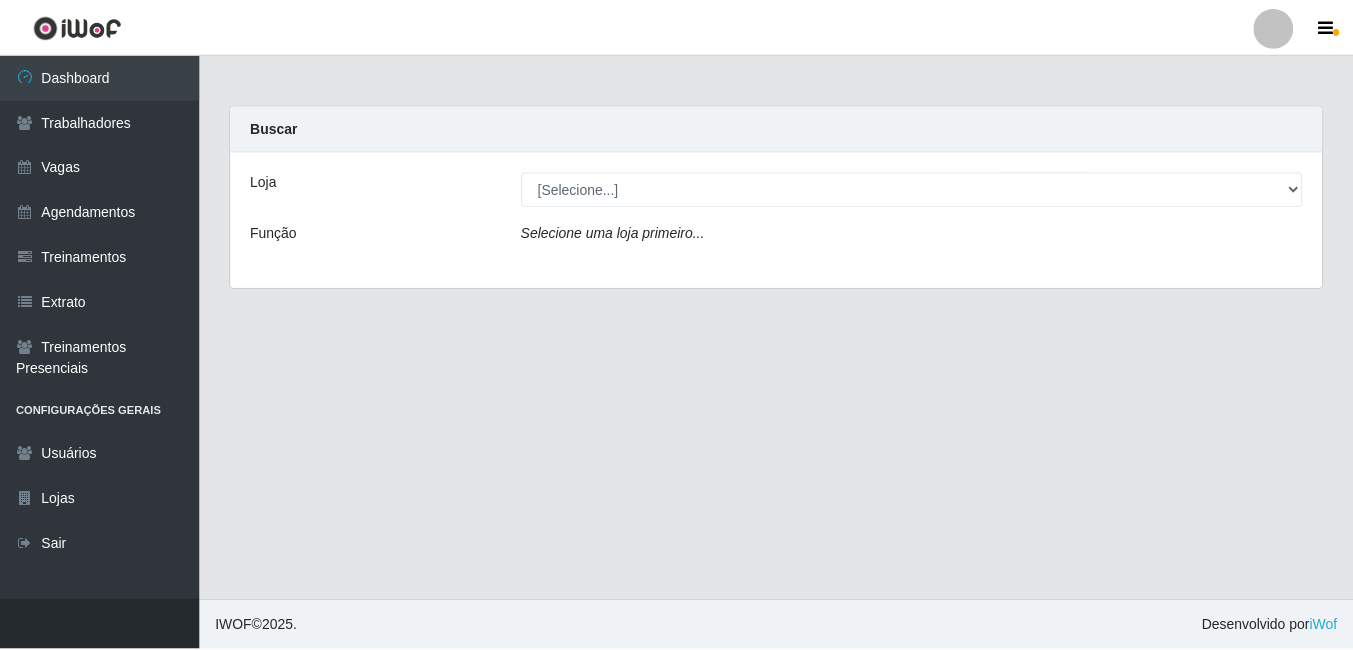 scroll, scrollTop: 0, scrollLeft: 0, axis: both 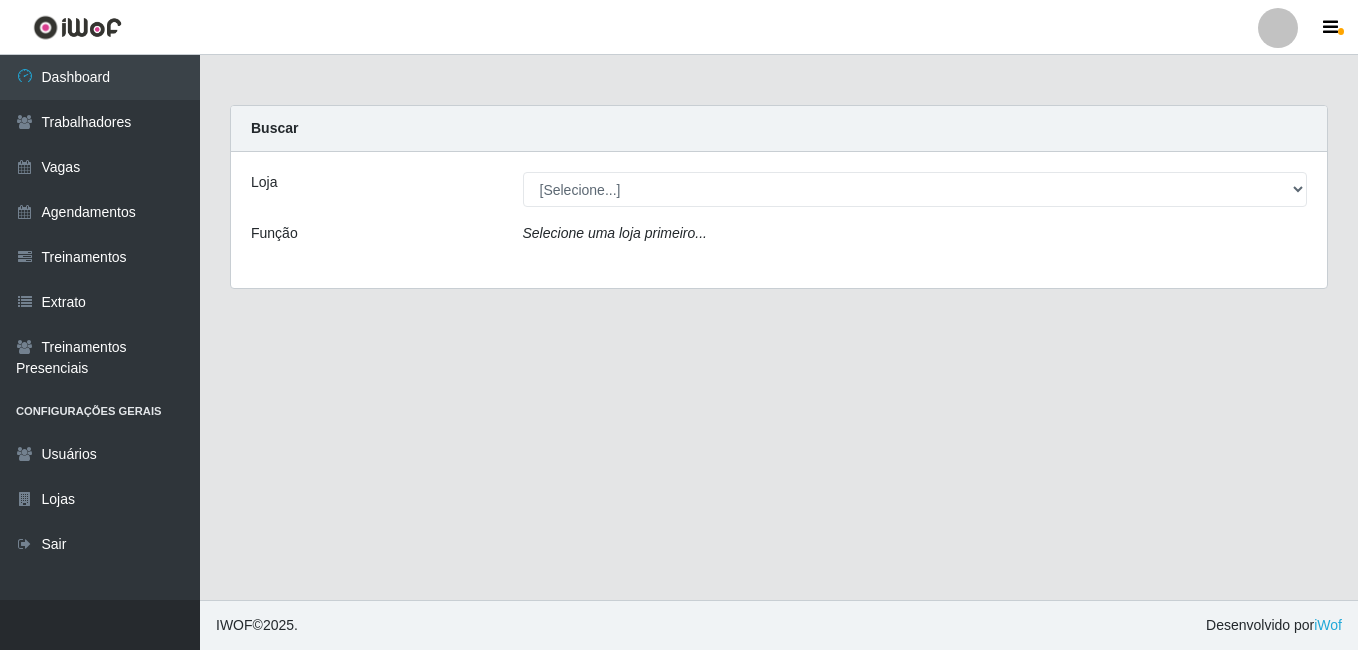 click on "Vagas" at bounding box center (100, 167) 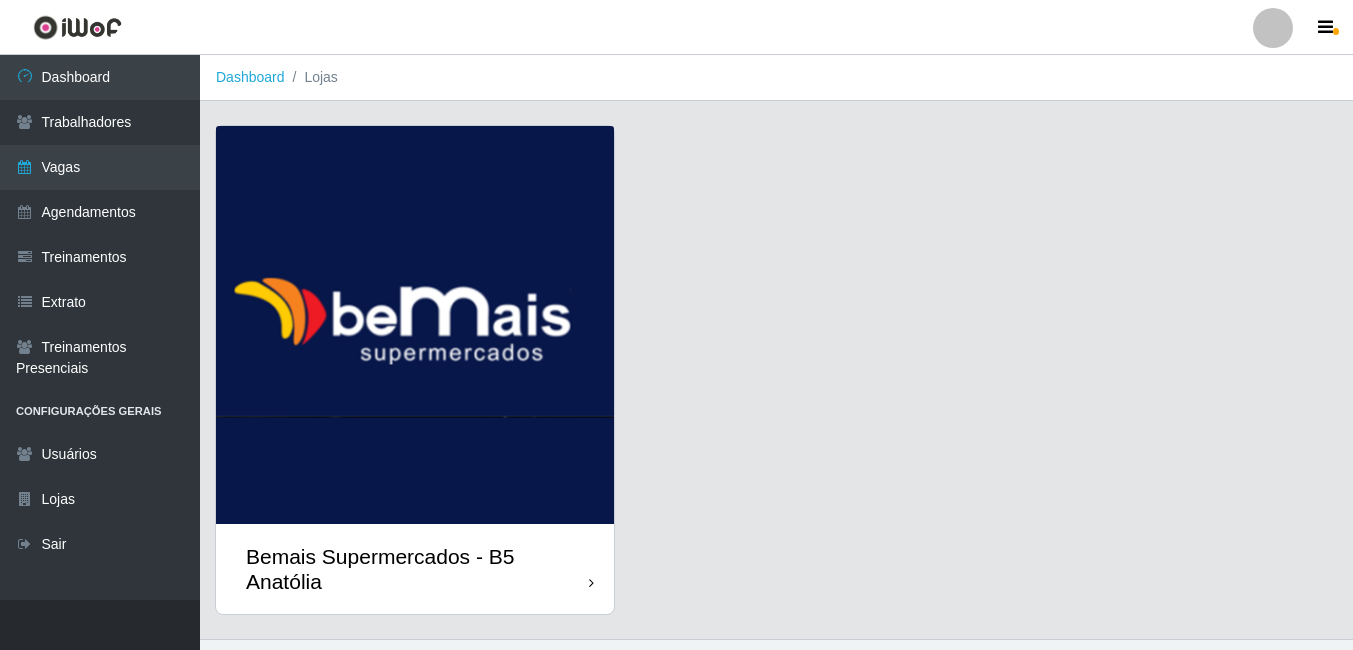 click at bounding box center (415, 325) 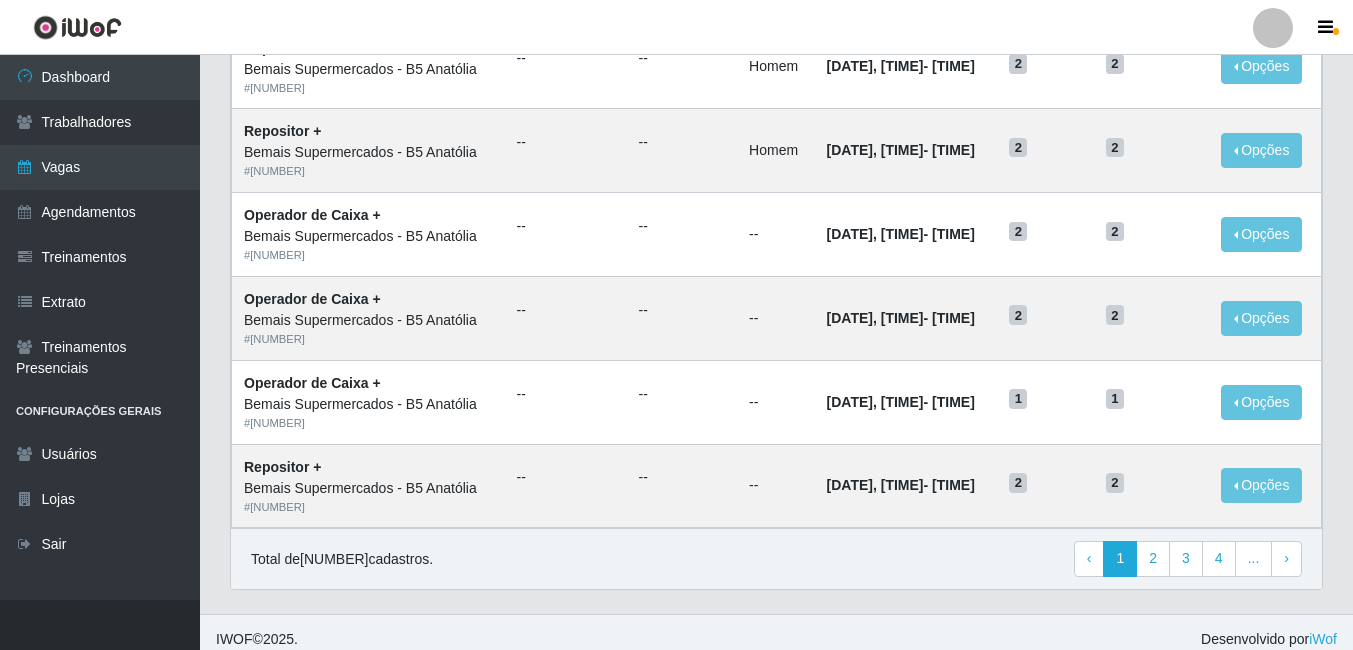 scroll, scrollTop: 1045, scrollLeft: 0, axis: vertical 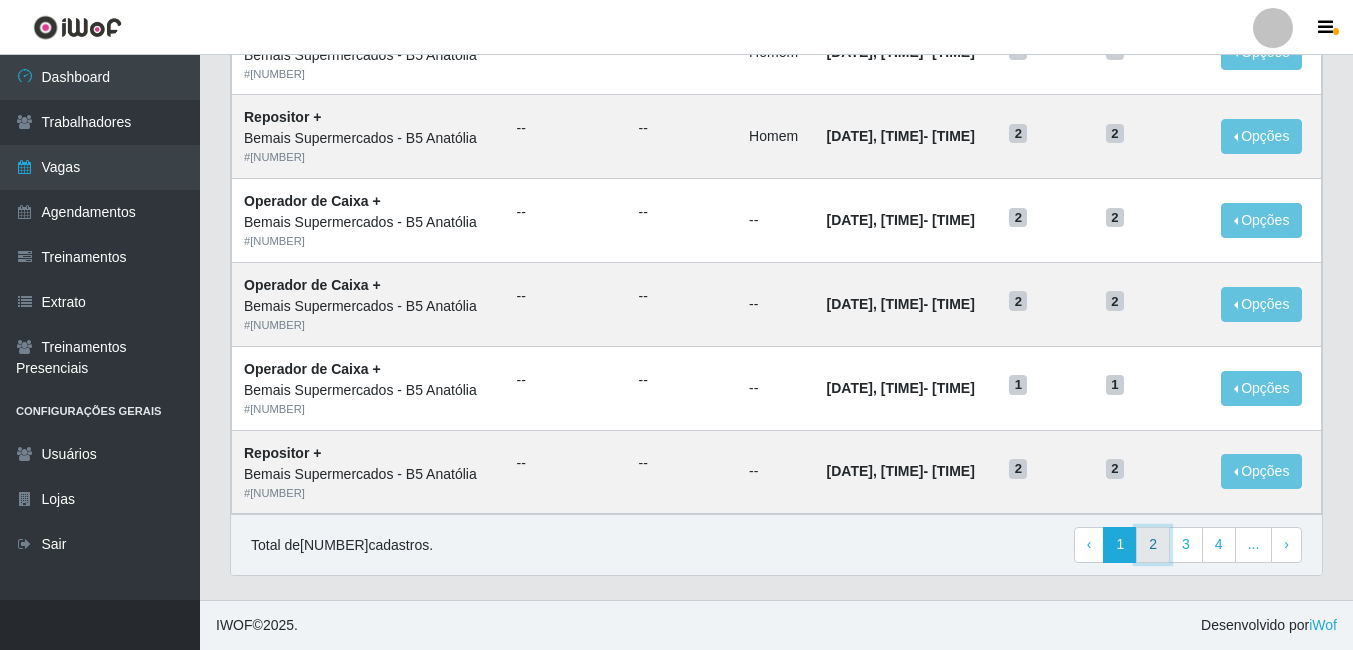 click on "2" at bounding box center (1153, 545) 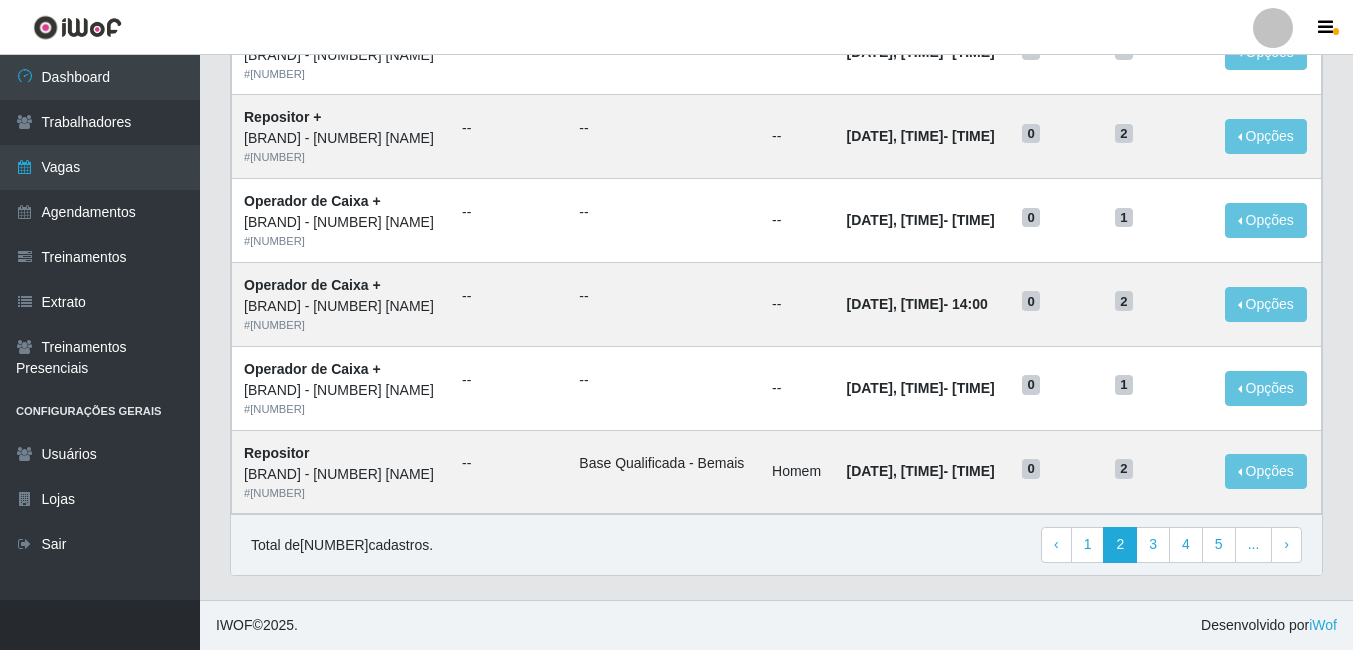 scroll, scrollTop: 1360, scrollLeft: 0, axis: vertical 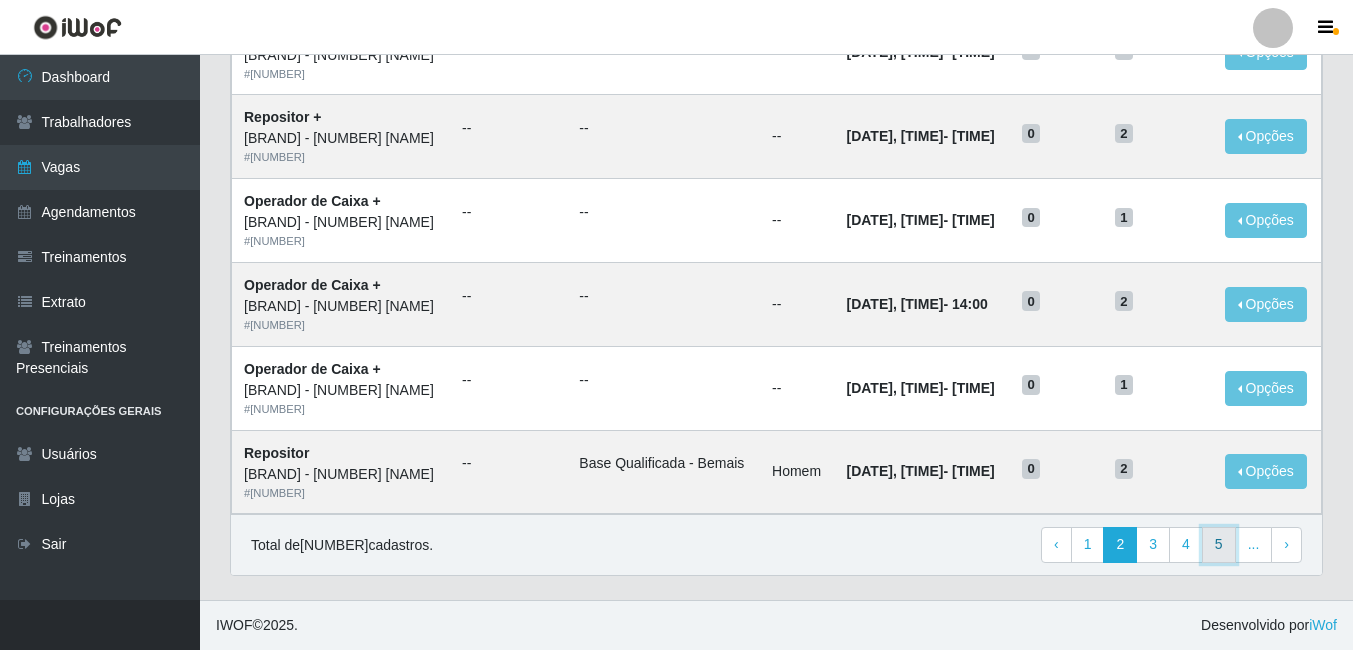 click on "5" at bounding box center [1219, 545] 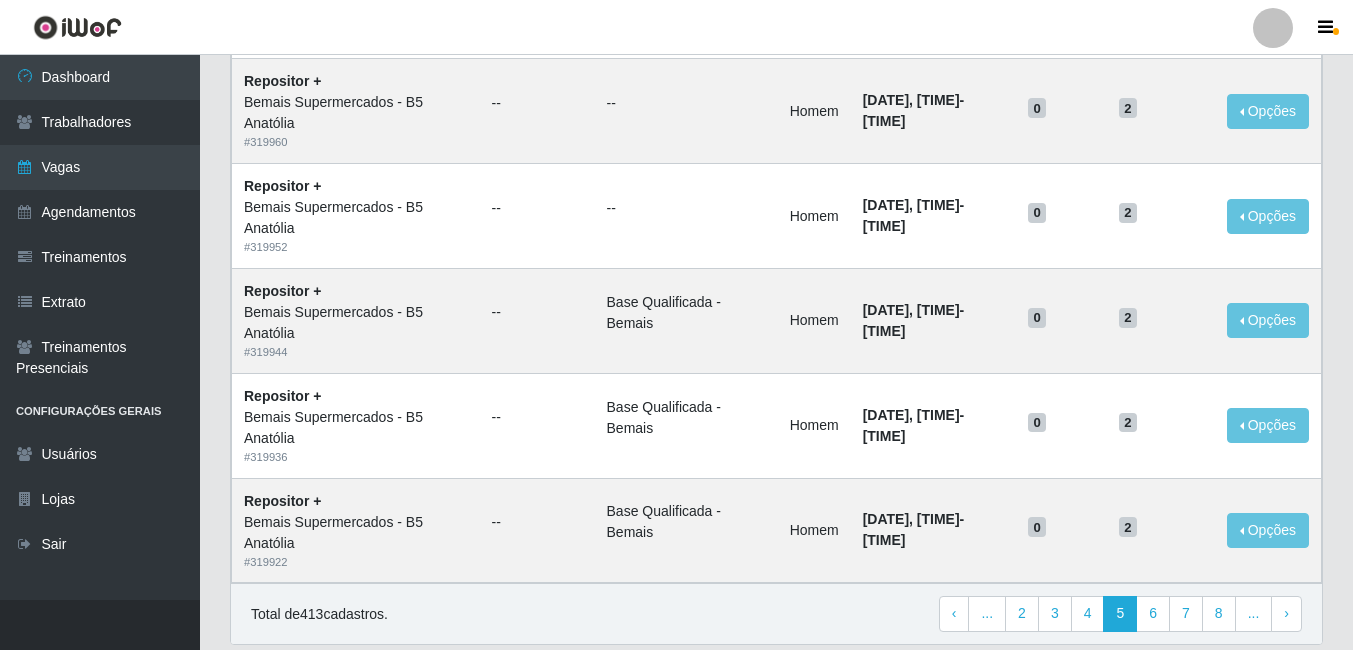 scroll, scrollTop: 1300, scrollLeft: 0, axis: vertical 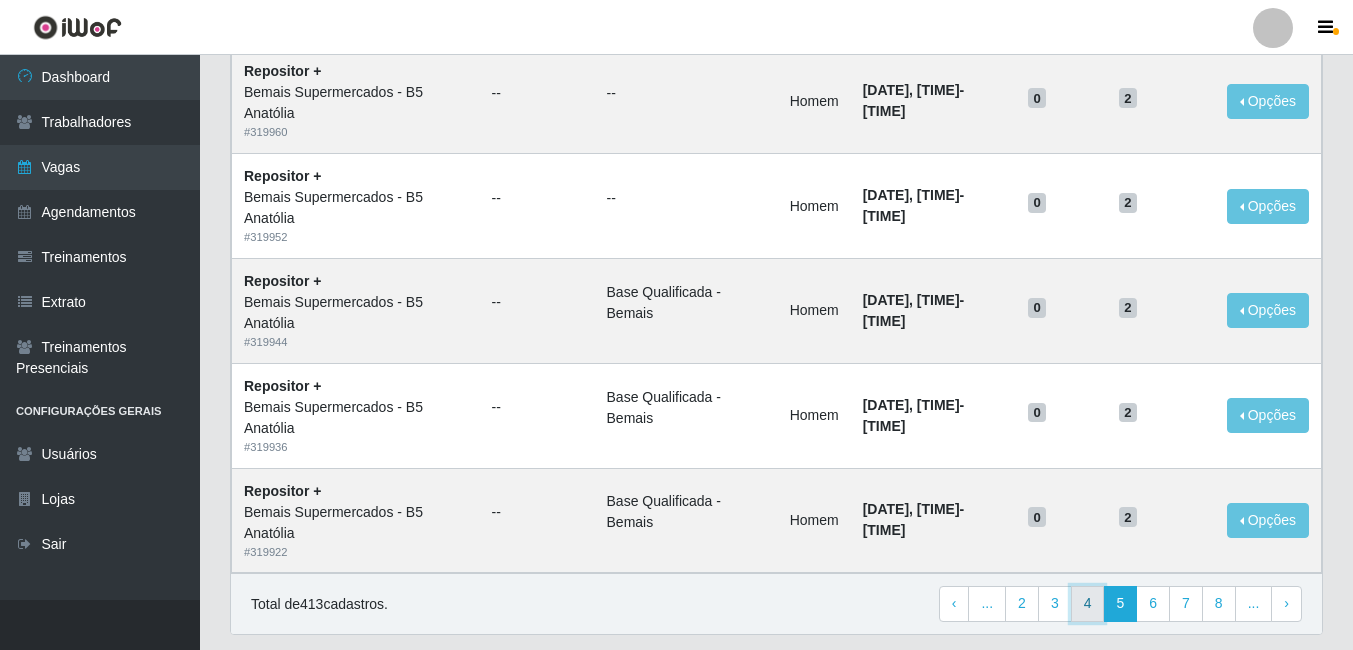 click on "4" at bounding box center [1088, 604] 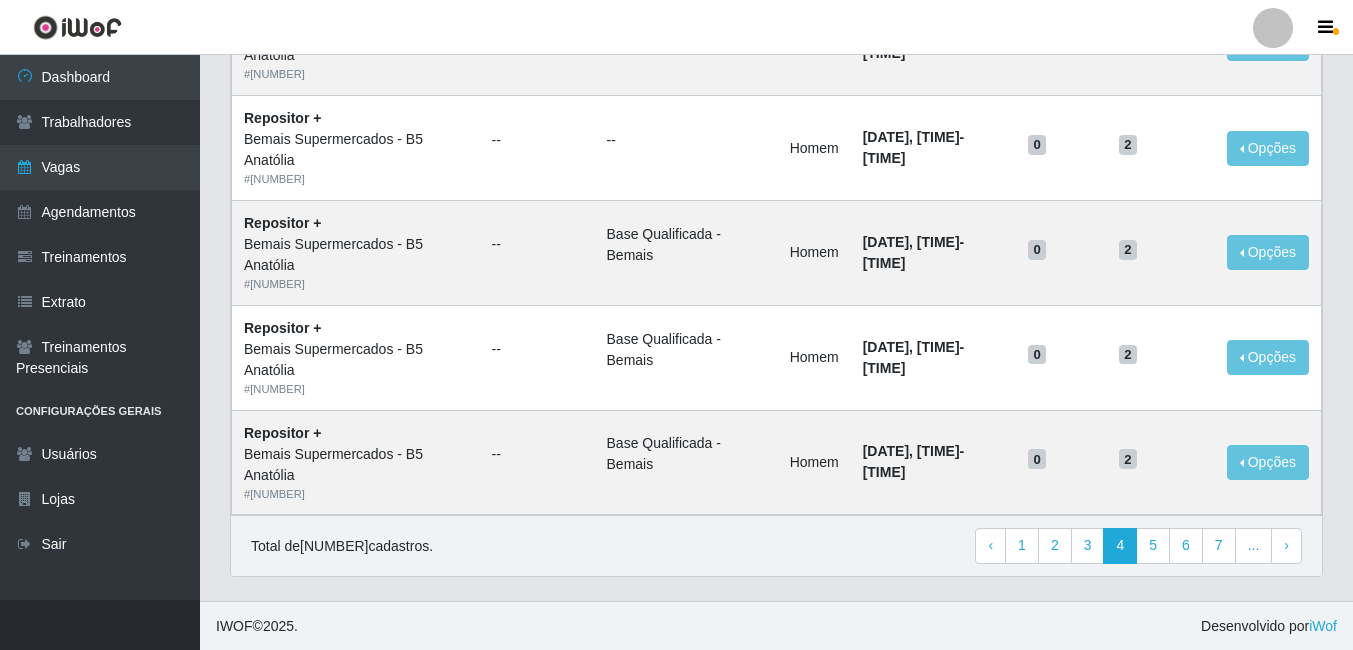scroll, scrollTop: 1360, scrollLeft: 0, axis: vertical 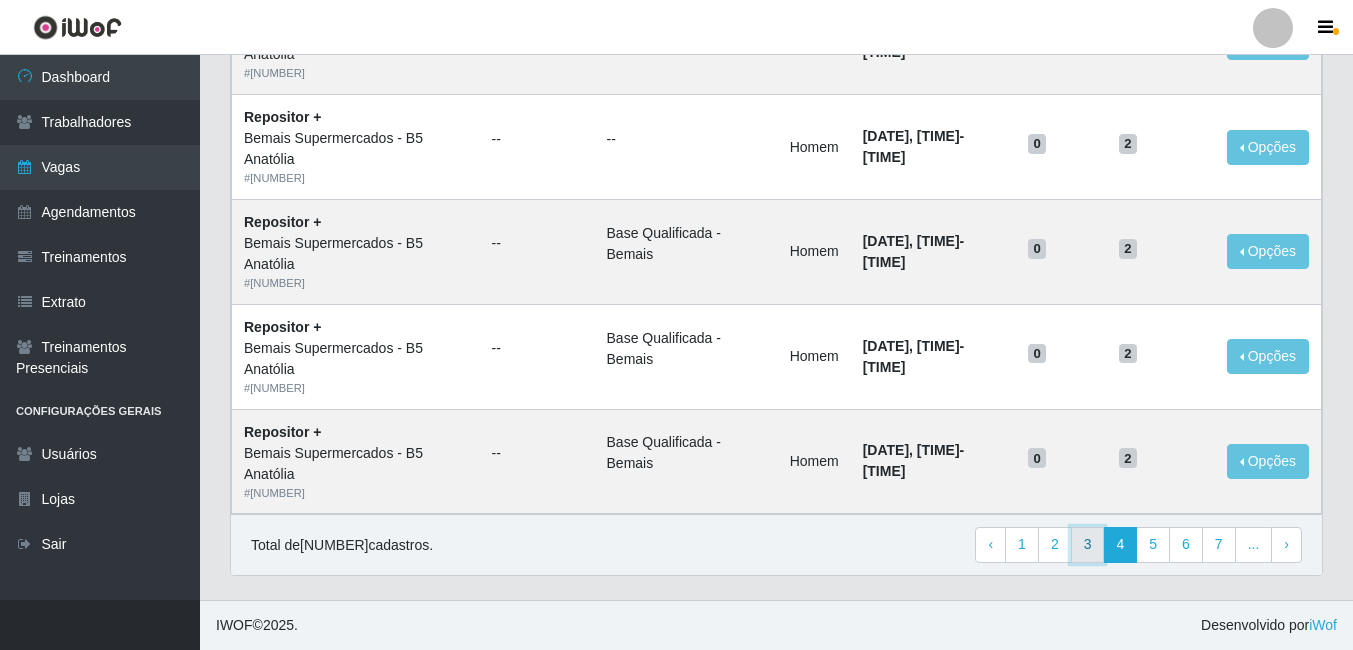 click on "3" at bounding box center (1088, 545) 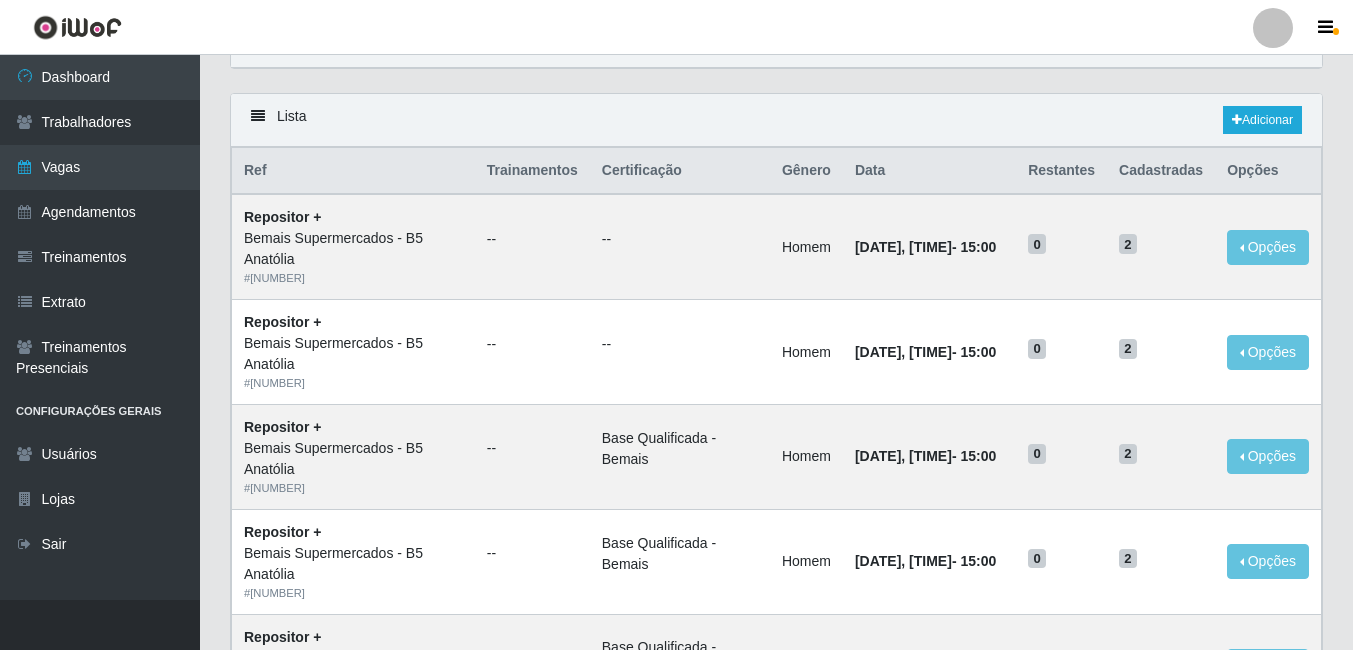 scroll, scrollTop: 60, scrollLeft: 0, axis: vertical 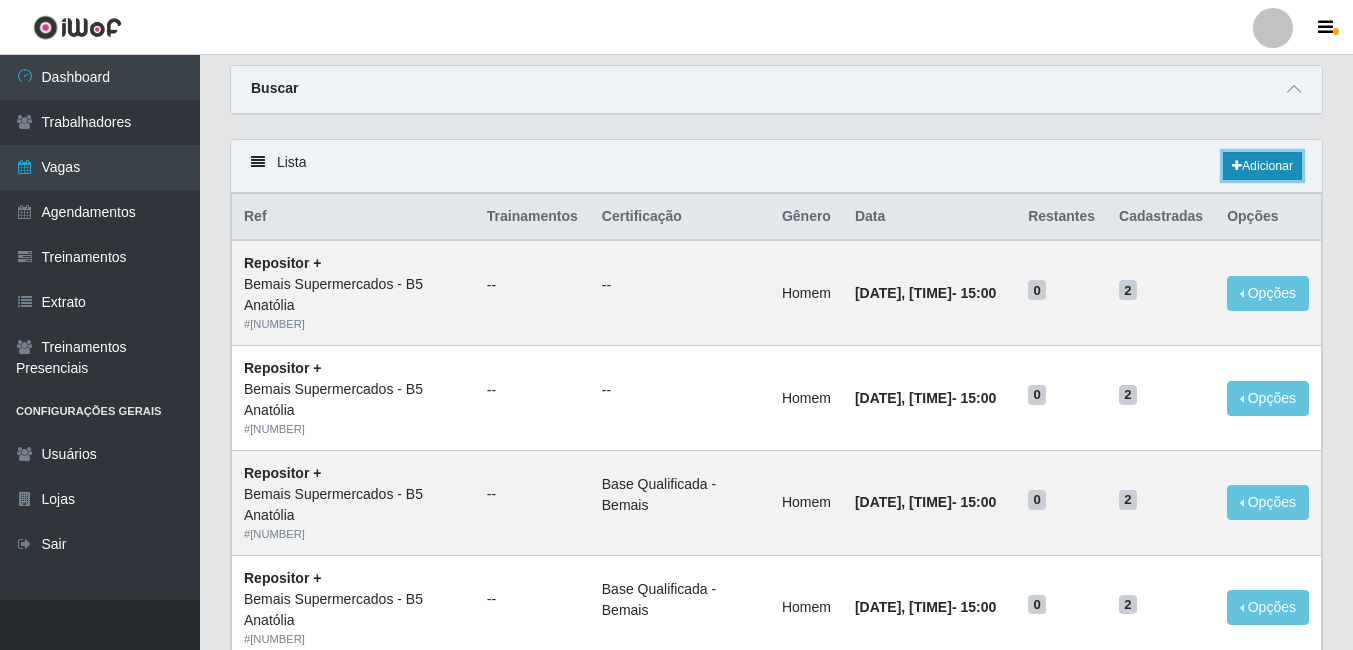 click on "Adicionar" at bounding box center (1262, 166) 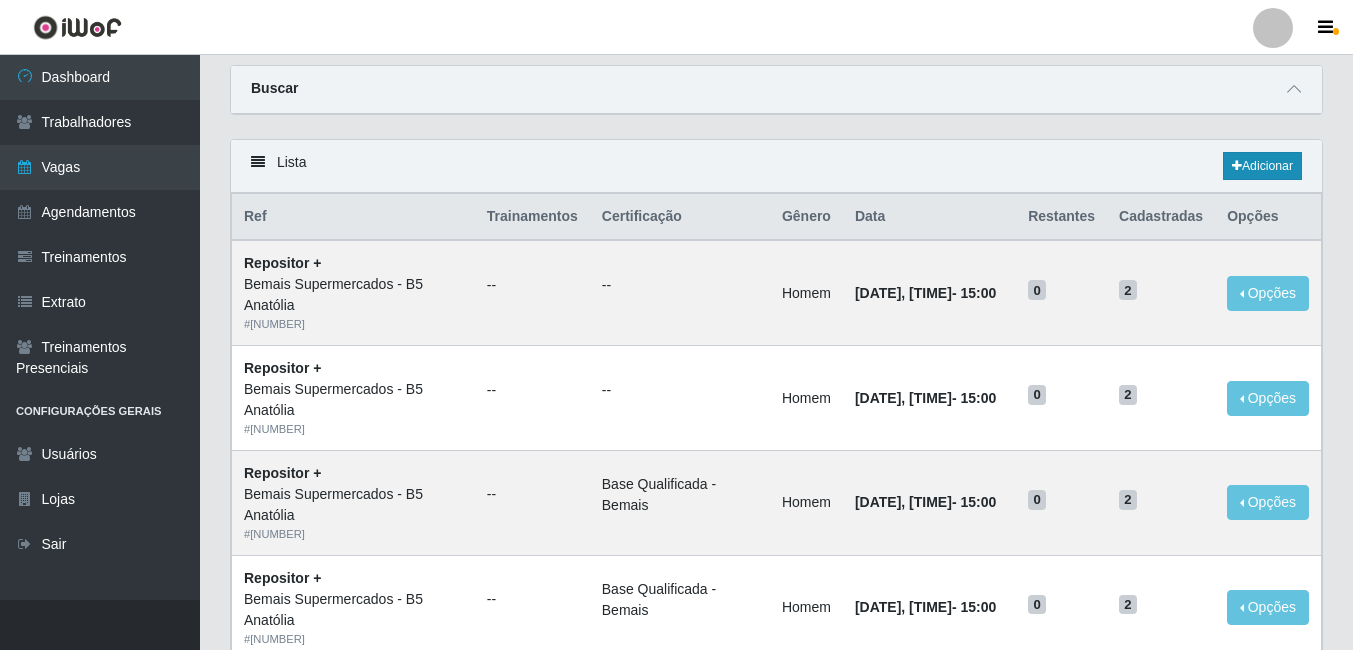 scroll, scrollTop: 0, scrollLeft: 0, axis: both 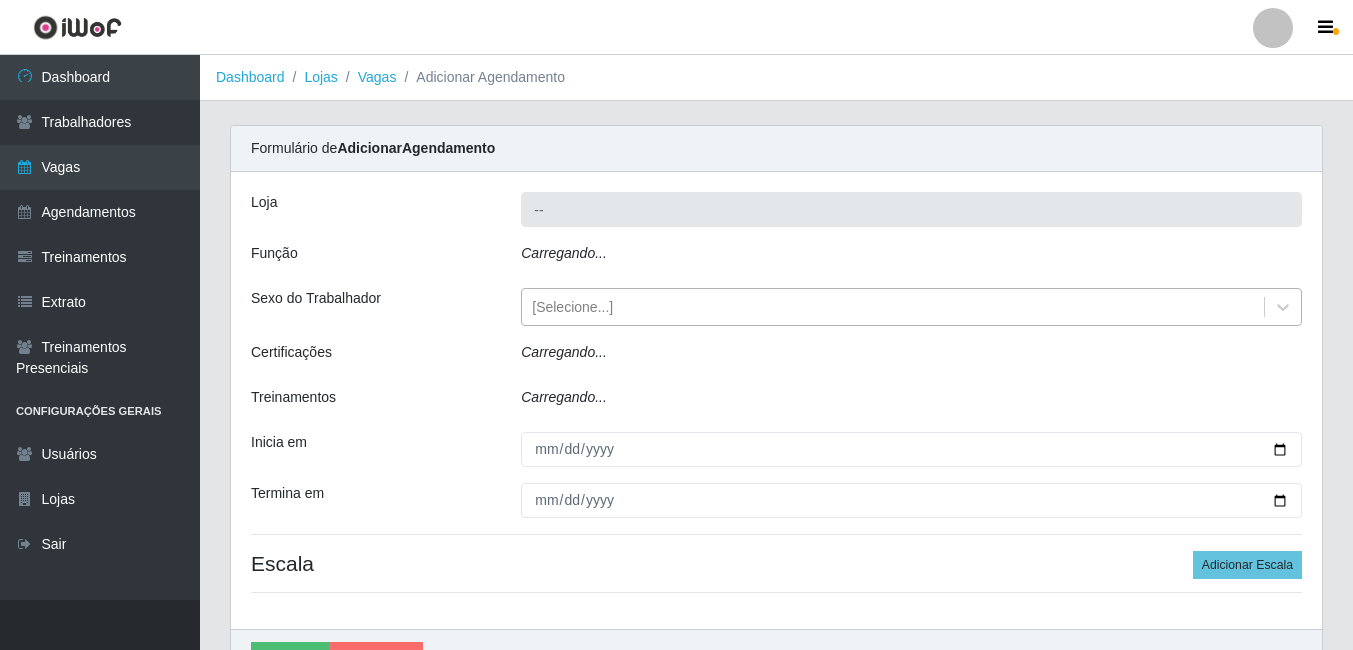 type on "Bemais Supermercados - B5 Anatólia" 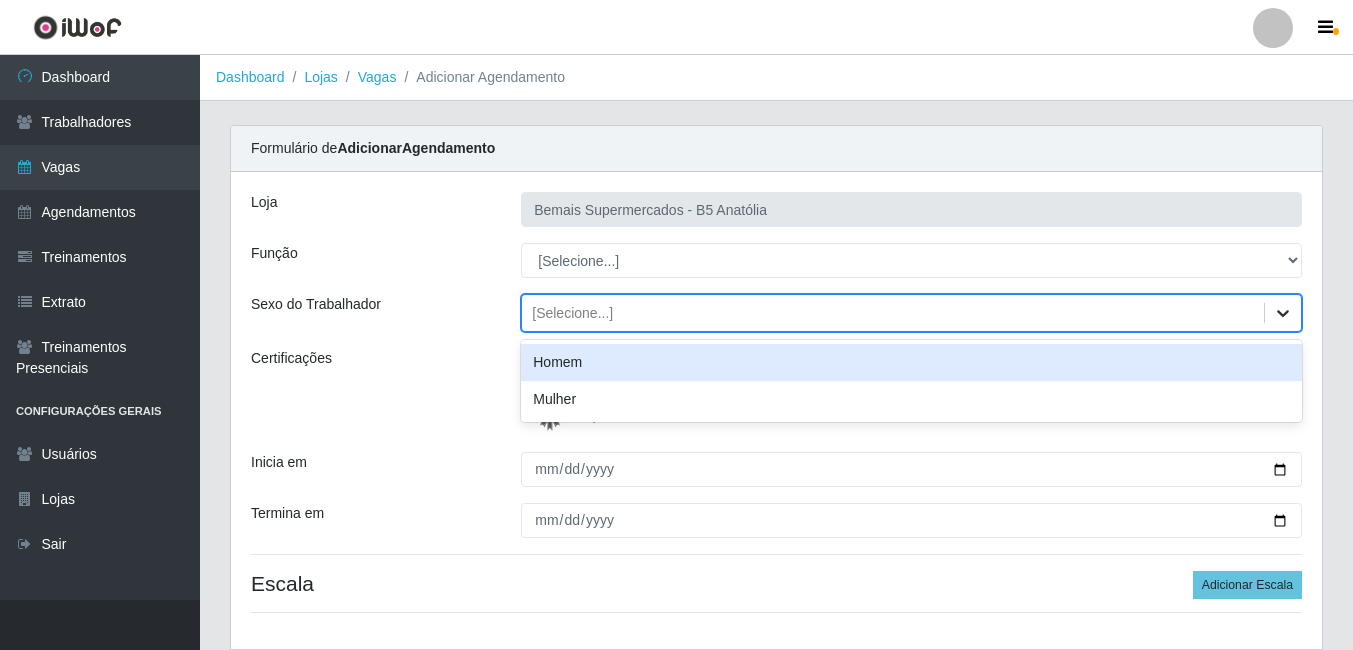 click 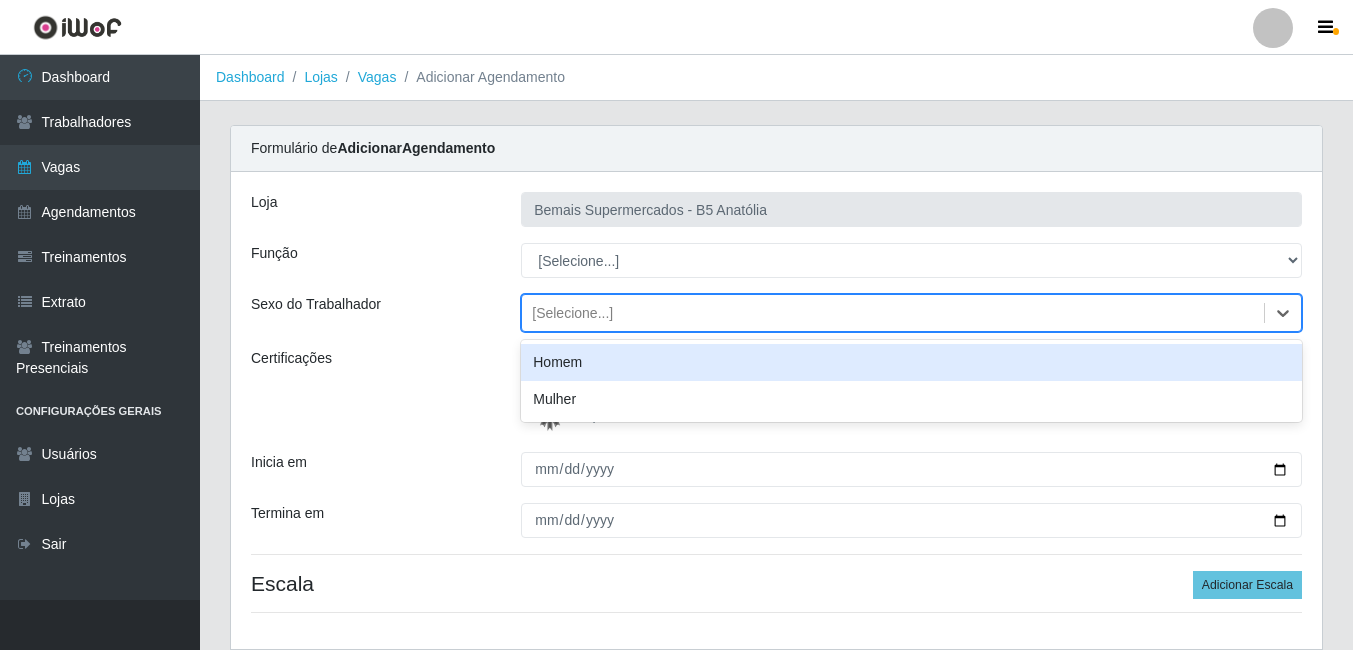 click on "Homem" at bounding box center (911, 362) 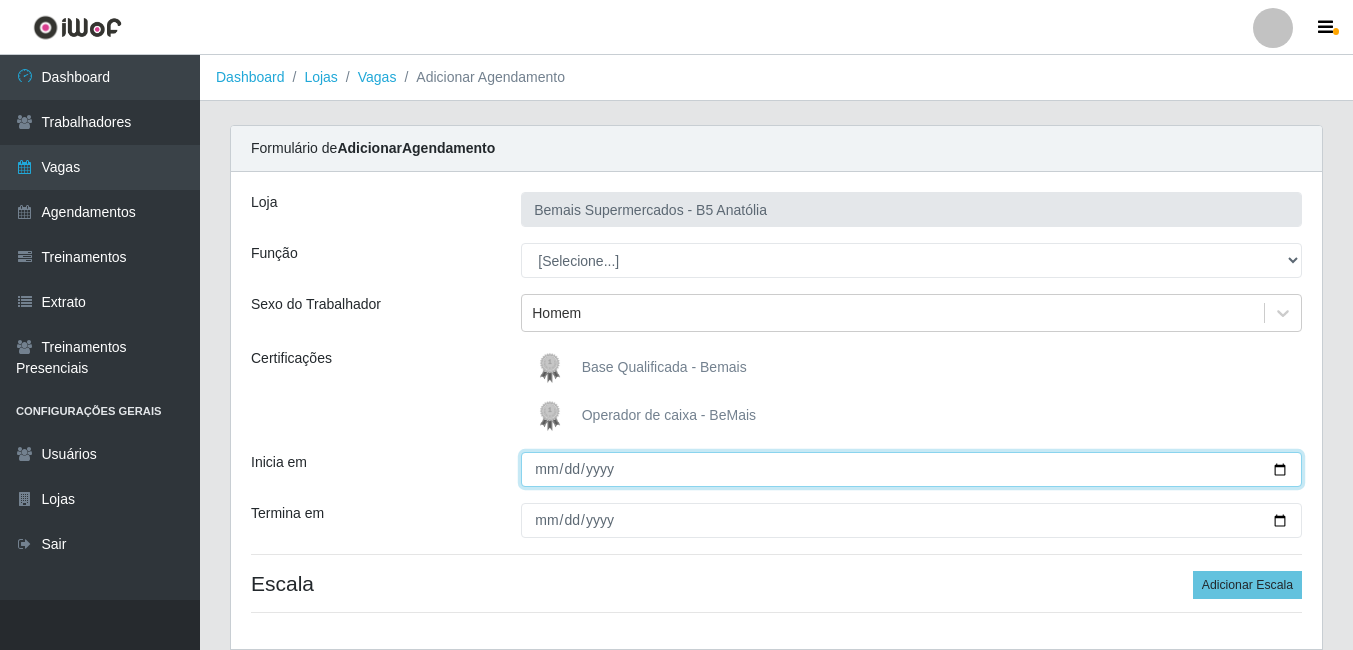 click on "Inicia em" at bounding box center [911, 469] 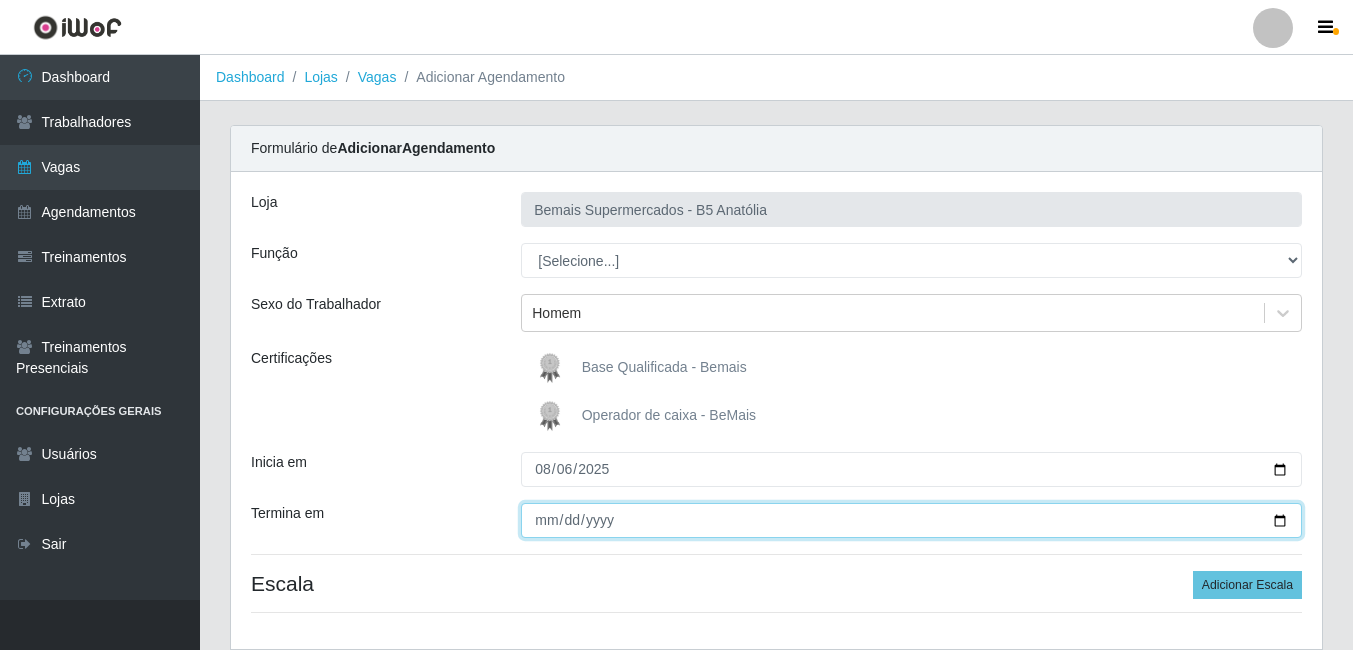 click on "Termina em" at bounding box center [911, 520] 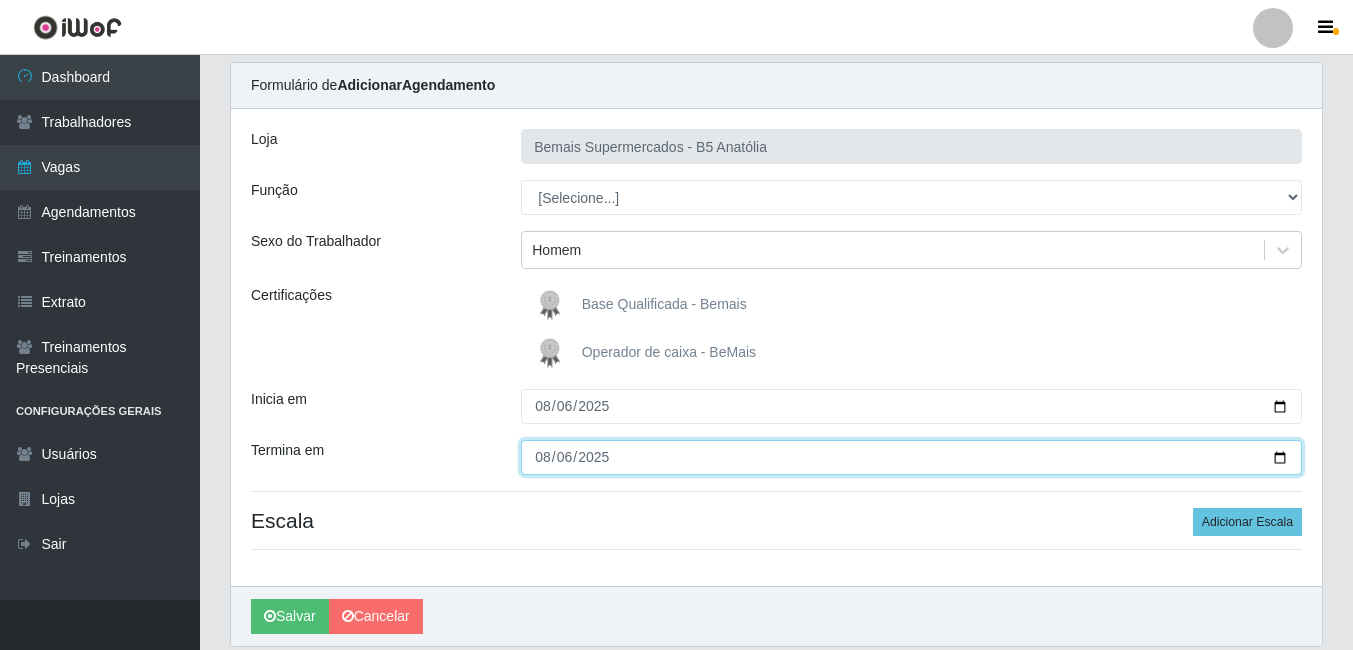 scroll, scrollTop: 134, scrollLeft: 0, axis: vertical 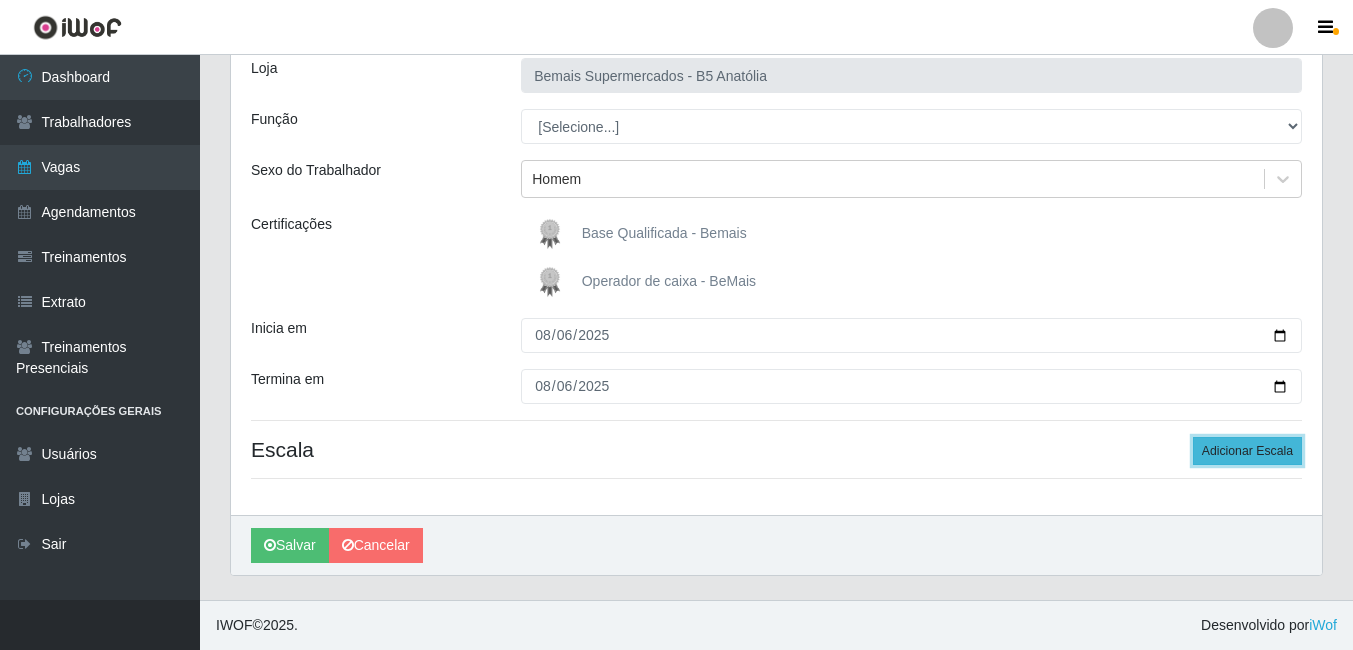 click on "Adicionar Escala" at bounding box center (1247, 451) 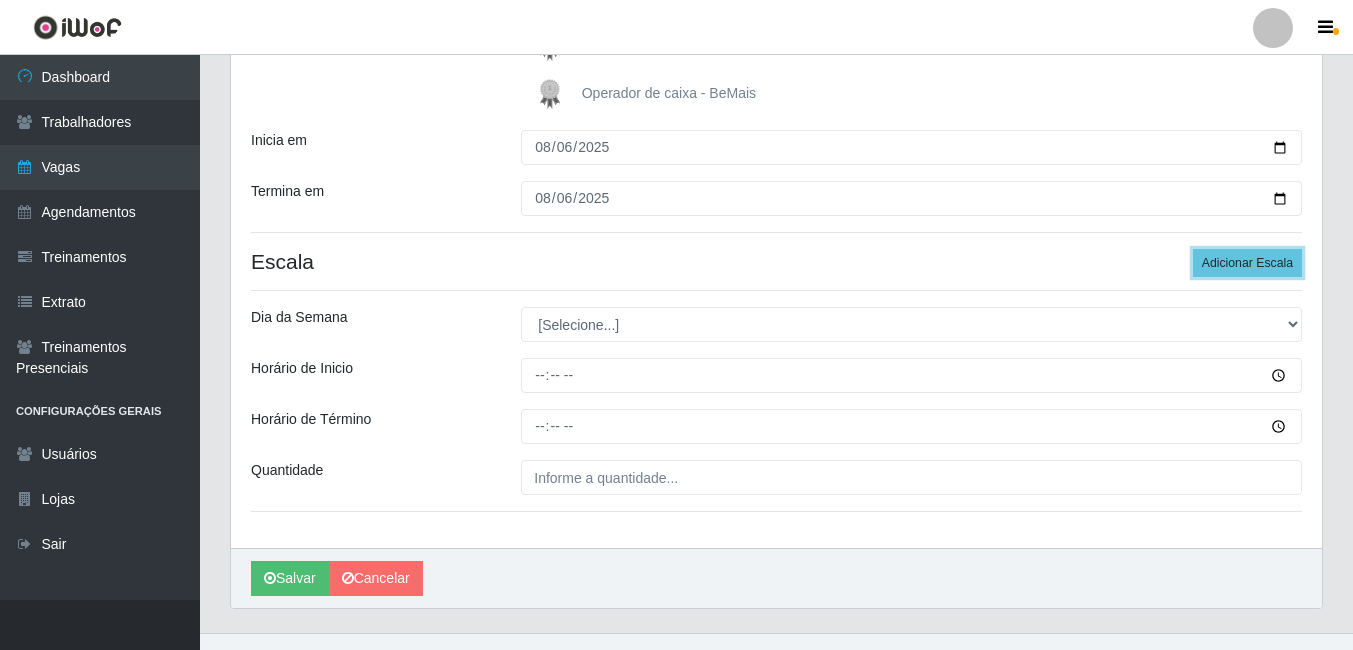 scroll, scrollTop: 355, scrollLeft: 0, axis: vertical 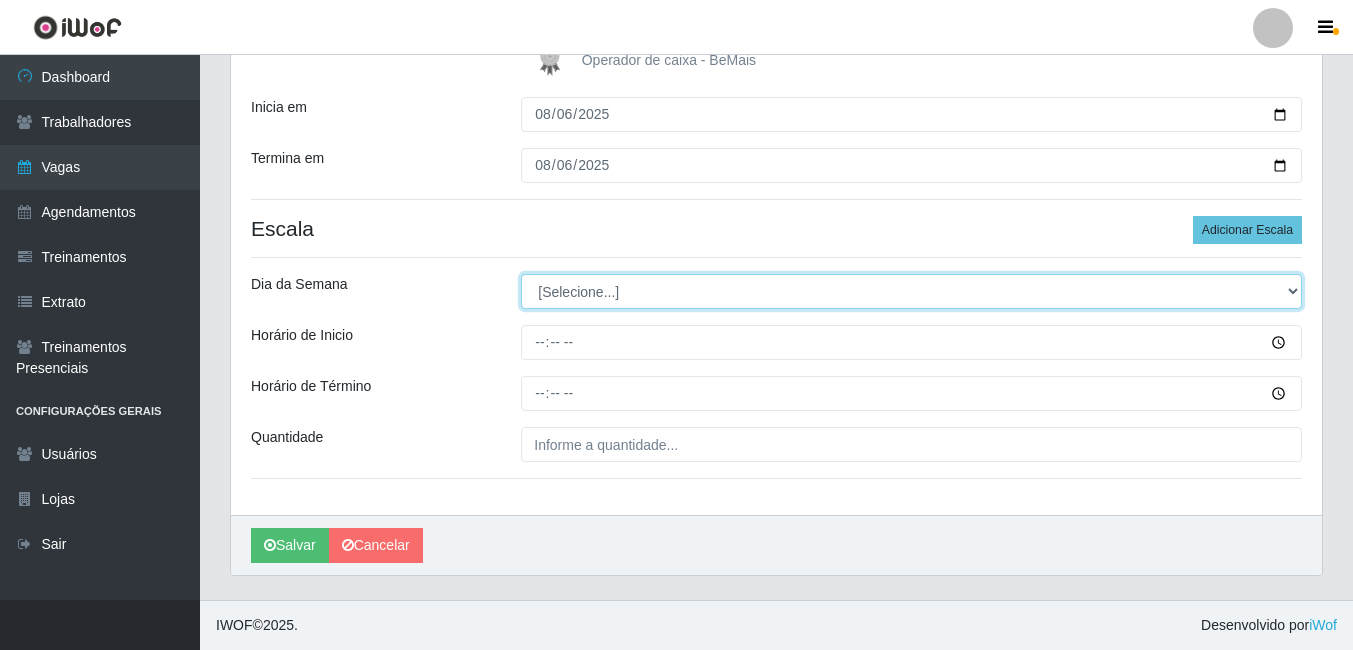 click on "[Selecione...] Segunda Terça Quarta Quinta Sexta Sábado Domingo" at bounding box center (911, 291) 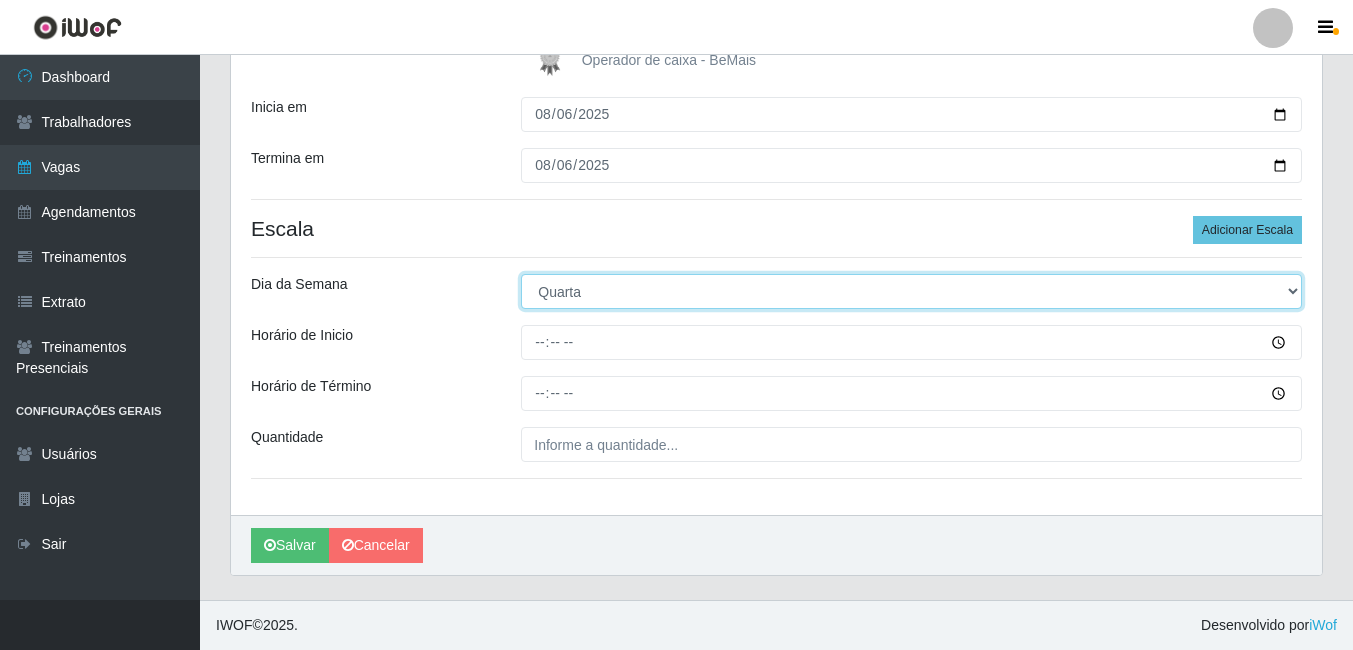 click on "[Selecione...] Segunda Terça Quarta Quinta Sexta Sábado Domingo" at bounding box center [911, 291] 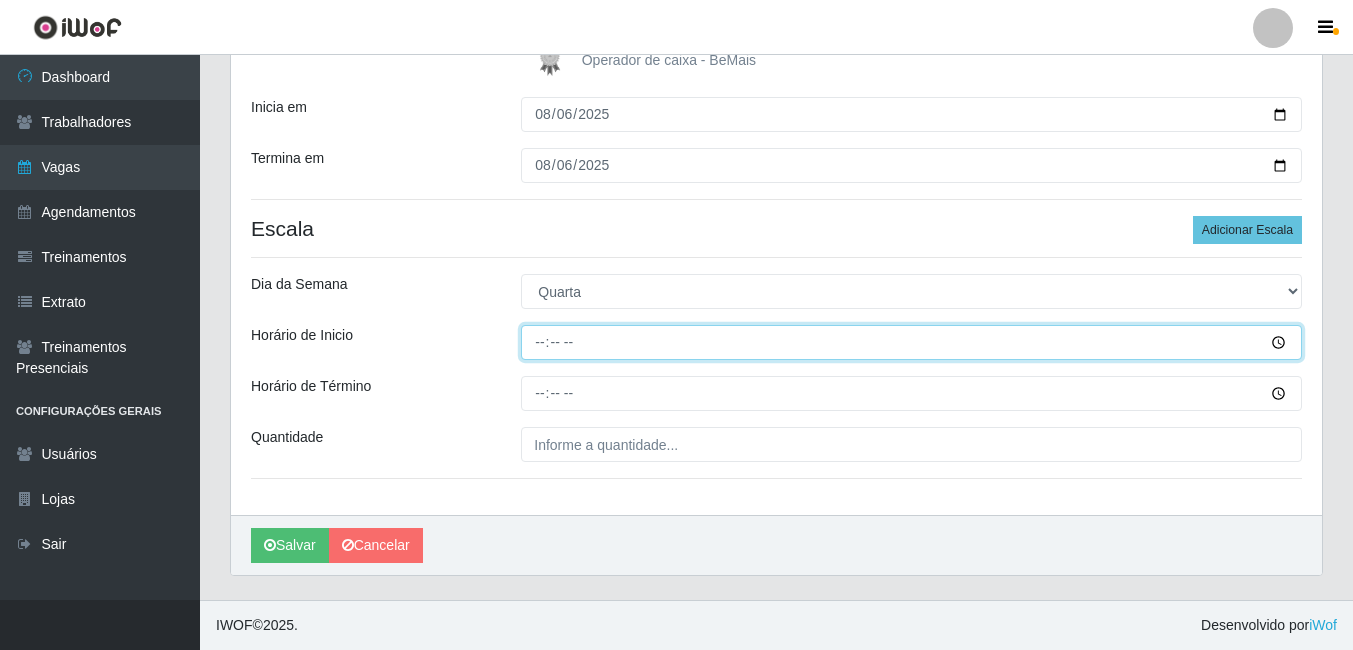 click on "Horário de Inicio" at bounding box center (911, 342) 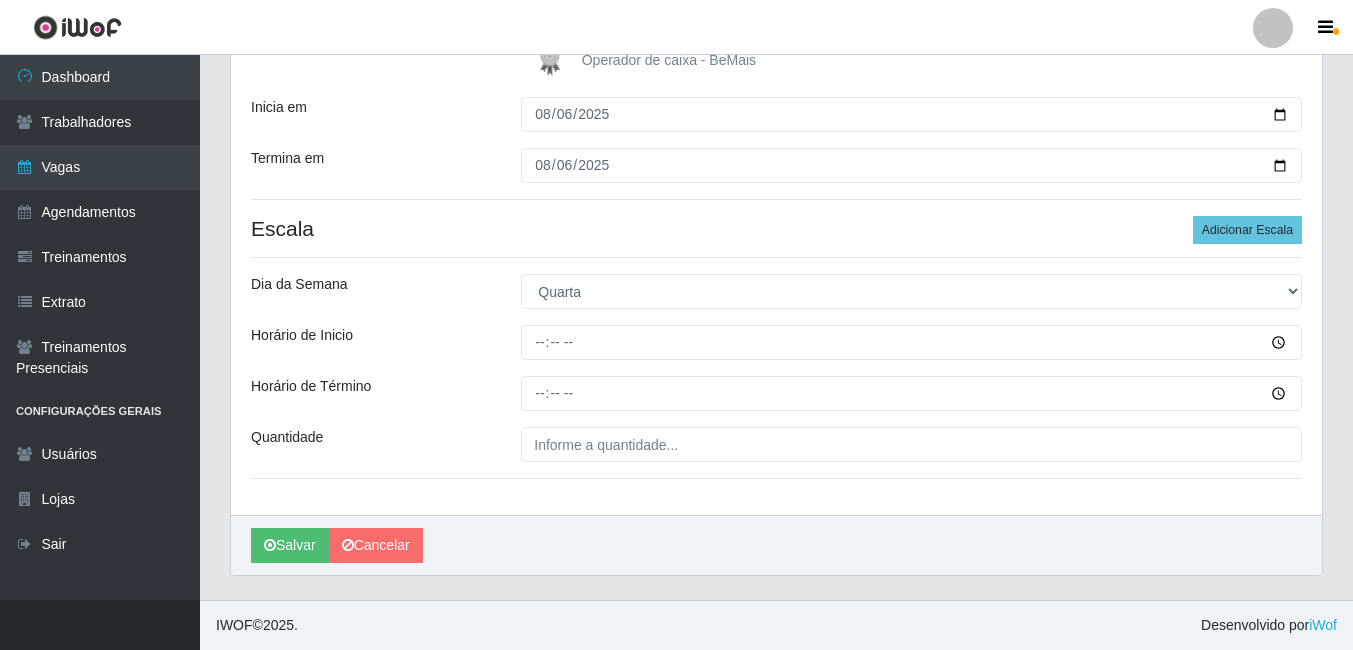 click on "Loja Bemais Supermercados - B5 Anatólia Função [Selecione...] ASG ASG + ASG ++ Auxiliar de Estacionamento Auxiliar de Estacionamento + Auxiliar de Estacionamento ++ Balconista de Açougue  Balconista de Açougue + Balconista de Açougue ++ Embalador Embalador + Embalador ++ Operador de Caixa Operador de Caixa + Operador de Caixa ++ Repositor  Repositor + Repositor ++ Sexo do Trabalhador Homem Certificações   Base Qualificada -  Bemais   Operador de caixa - BeMais Inicia em 2025-08-06 Termina em 2025-08-06 Escala Adicionar Escala Dia da Semana [Selecione...] Segunda Terça Quarta Quinta Sexta Sábado Domingo Horário de Inicio Horário de Término Quantidade" at bounding box center (776, 166) 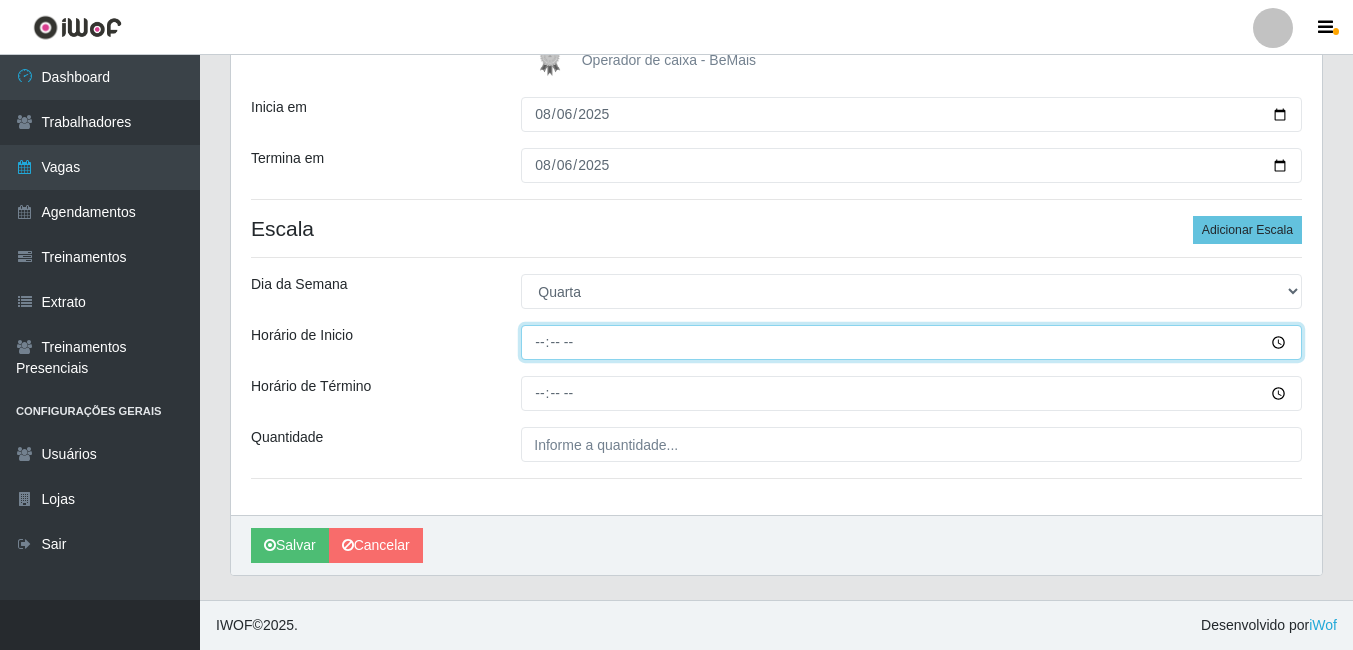 click on "Horário de Inicio" at bounding box center [911, 342] 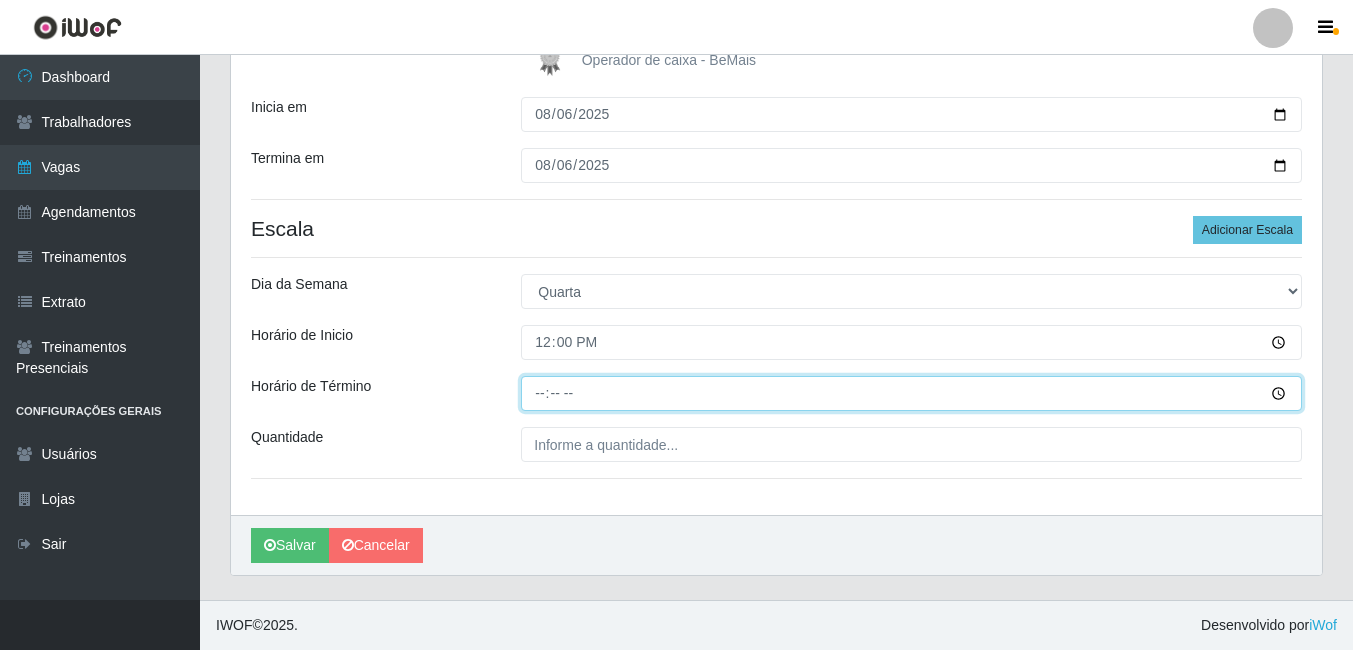 click on "Horário de Término" at bounding box center (911, 393) 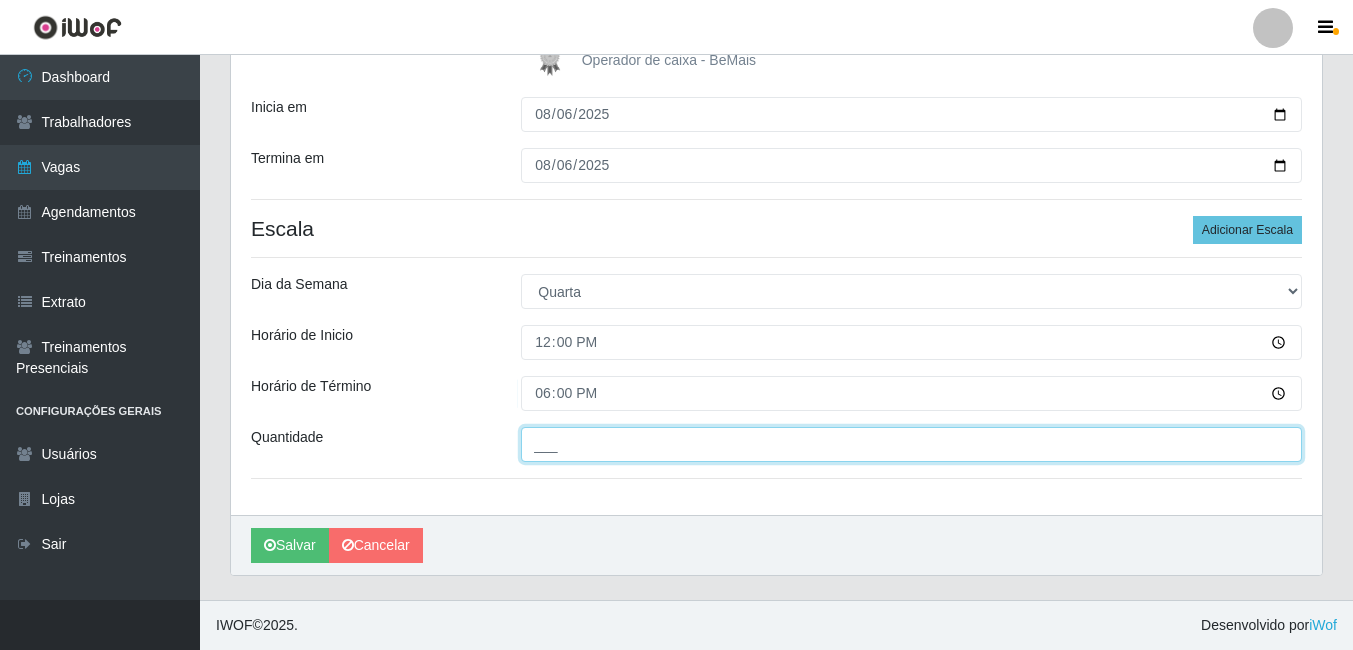 click on "___" at bounding box center (911, 444) 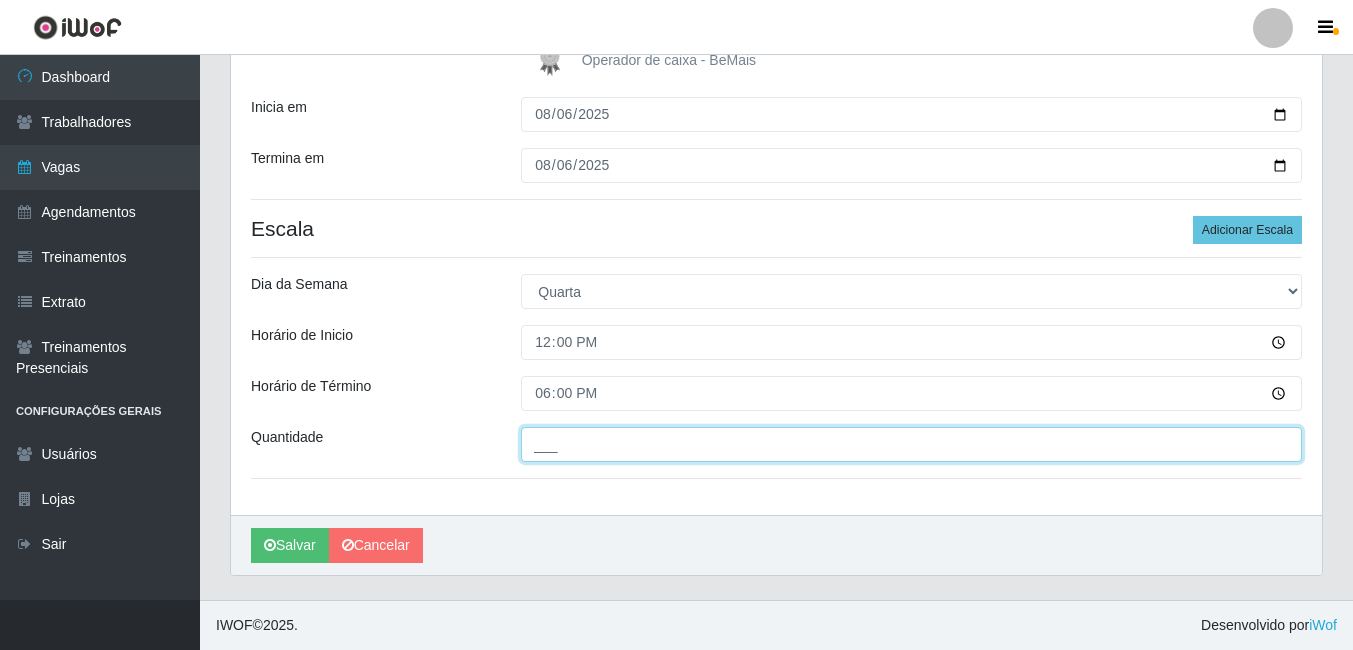 type on "02_" 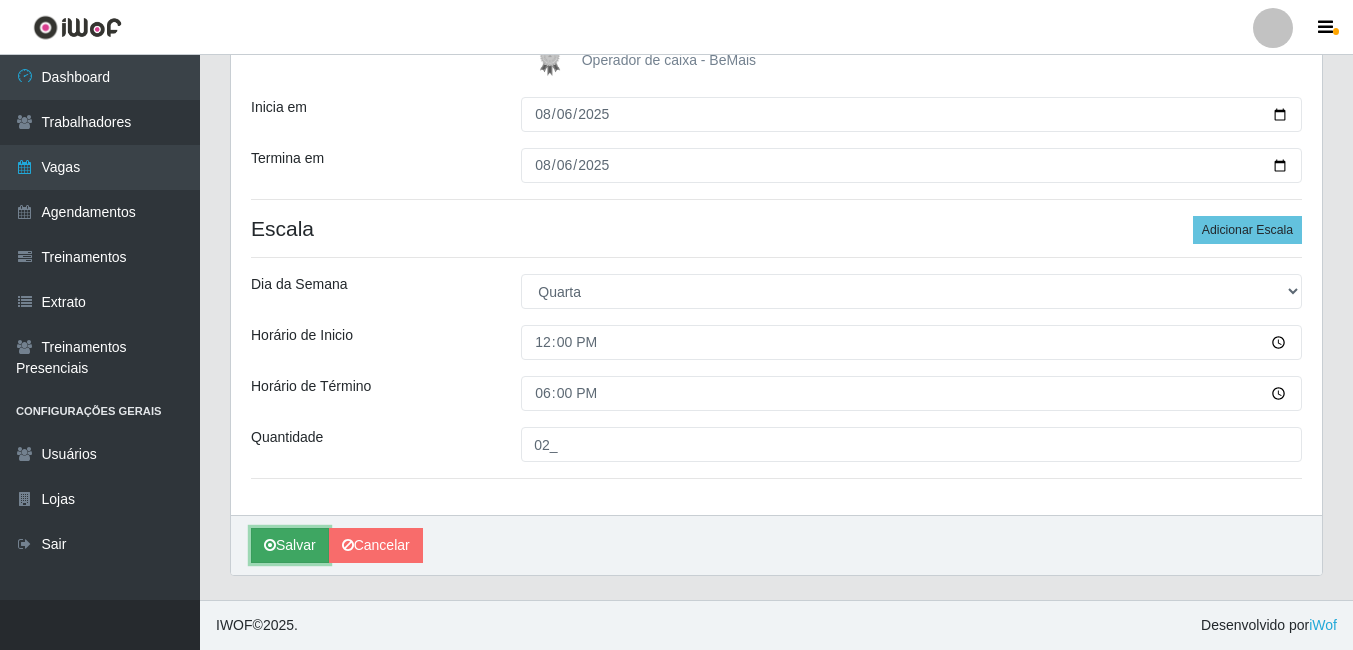 click on "Salvar" at bounding box center [290, 545] 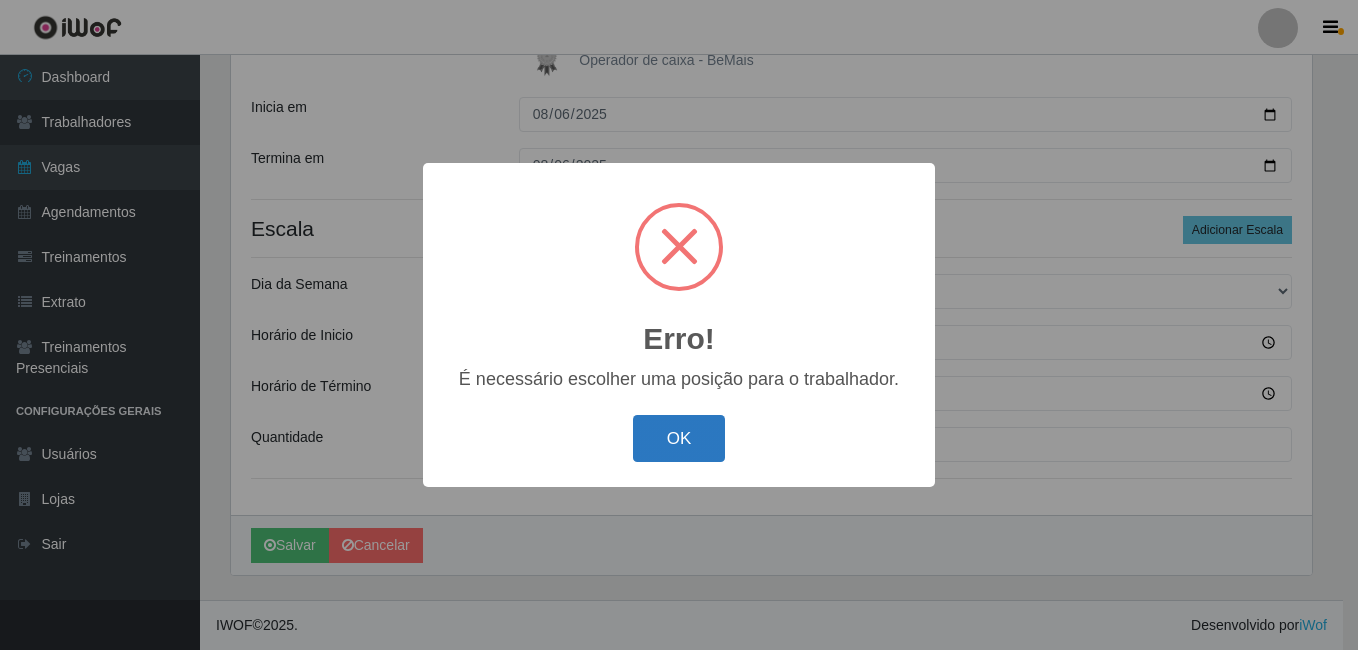click on "OK" at bounding box center (679, 438) 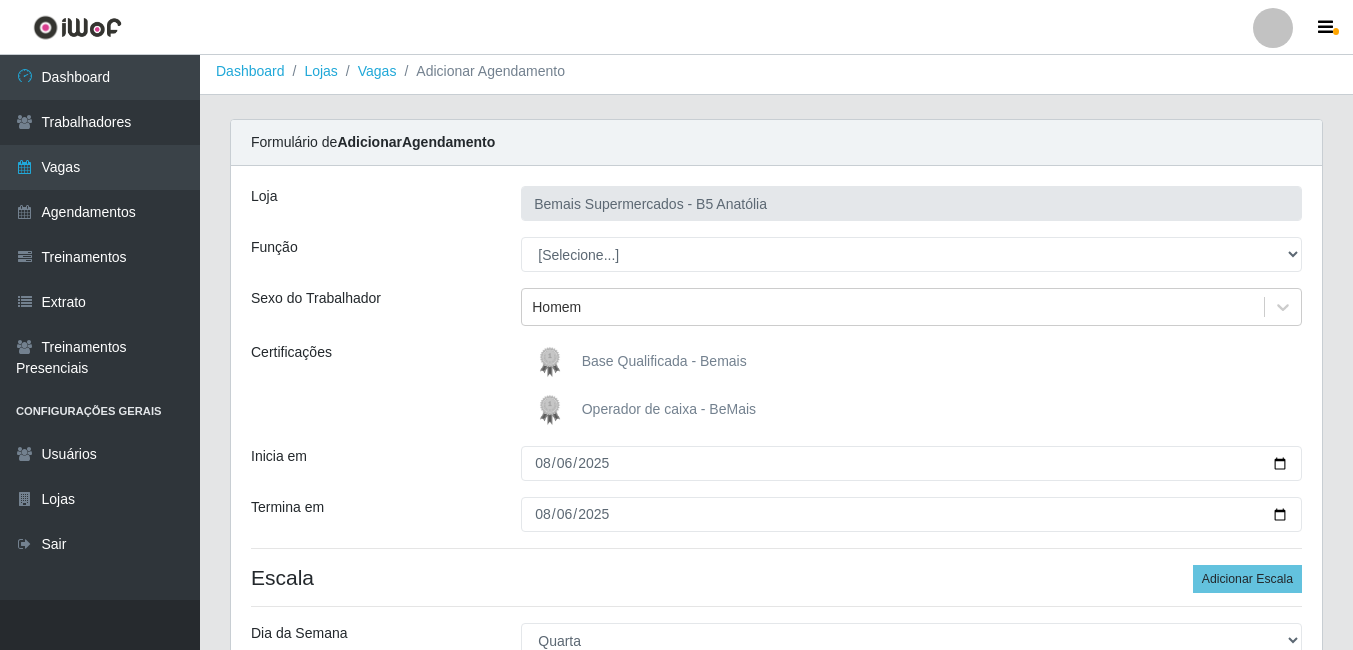 scroll, scrollTop: 0, scrollLeft: 0, axis: both 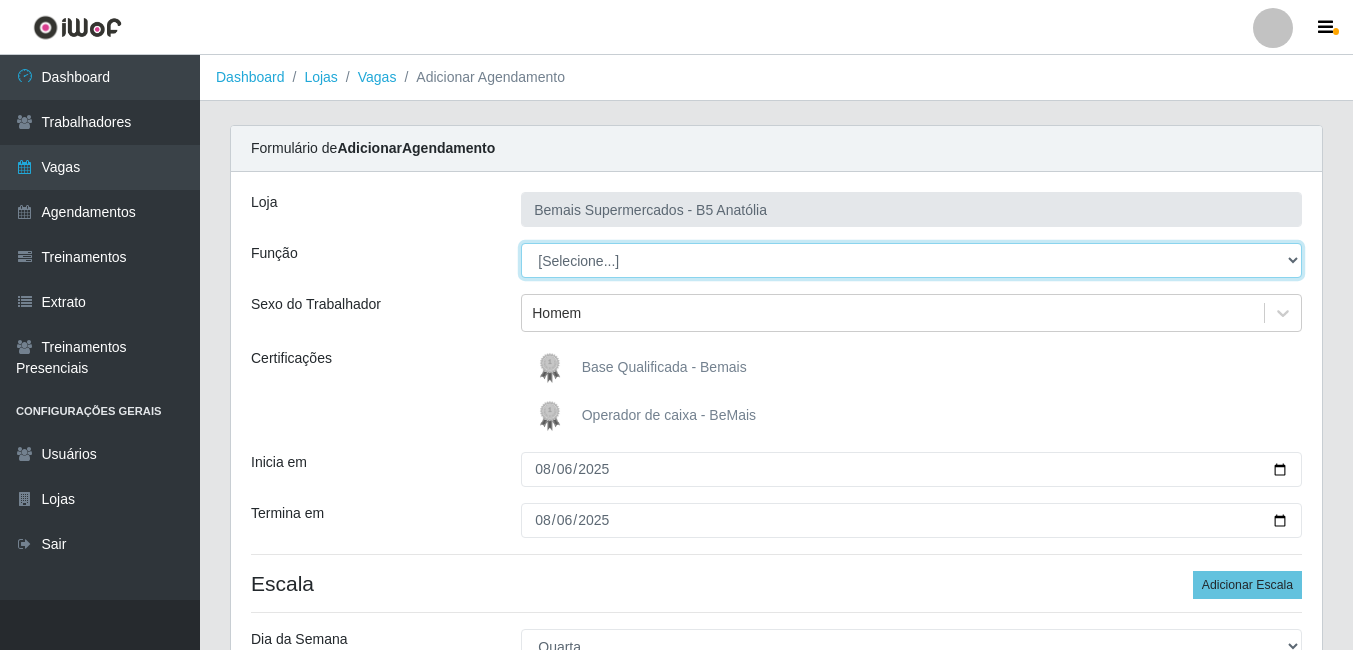 click on "[Selecione...] ASG ASG + ASG ++ Auxiliar de Estacionamento Auxiliar de Estacionamento + Auxiliar de Estacionamento ++ Balconista de Açougue  Balconista de Açougue + Balconista de Açougue ++ Embalador Embalador + Embalador ++ Operador de Caixa Operador de Caixa + Operador de Caixa ++ Repositor  Repositor + Repositor ++" at bounding box center (911, 260) 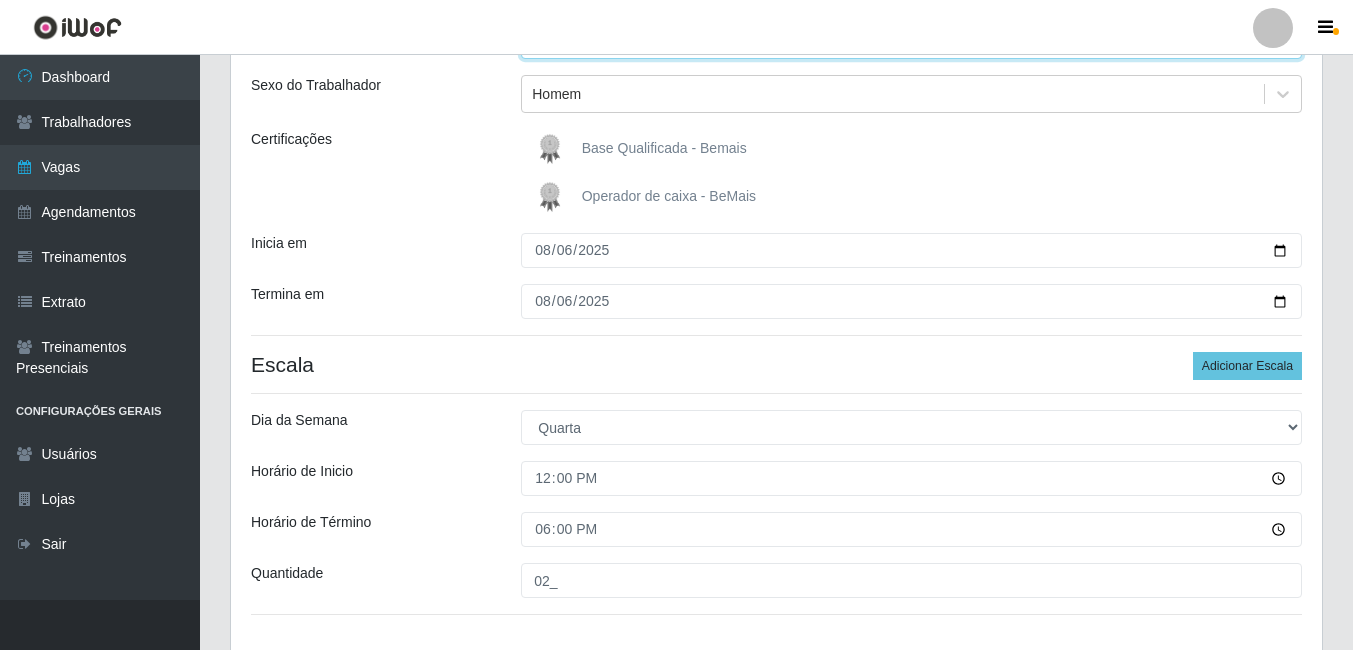 scroll, scrollTop: 355, scrollLeft: 0, axis: vertical 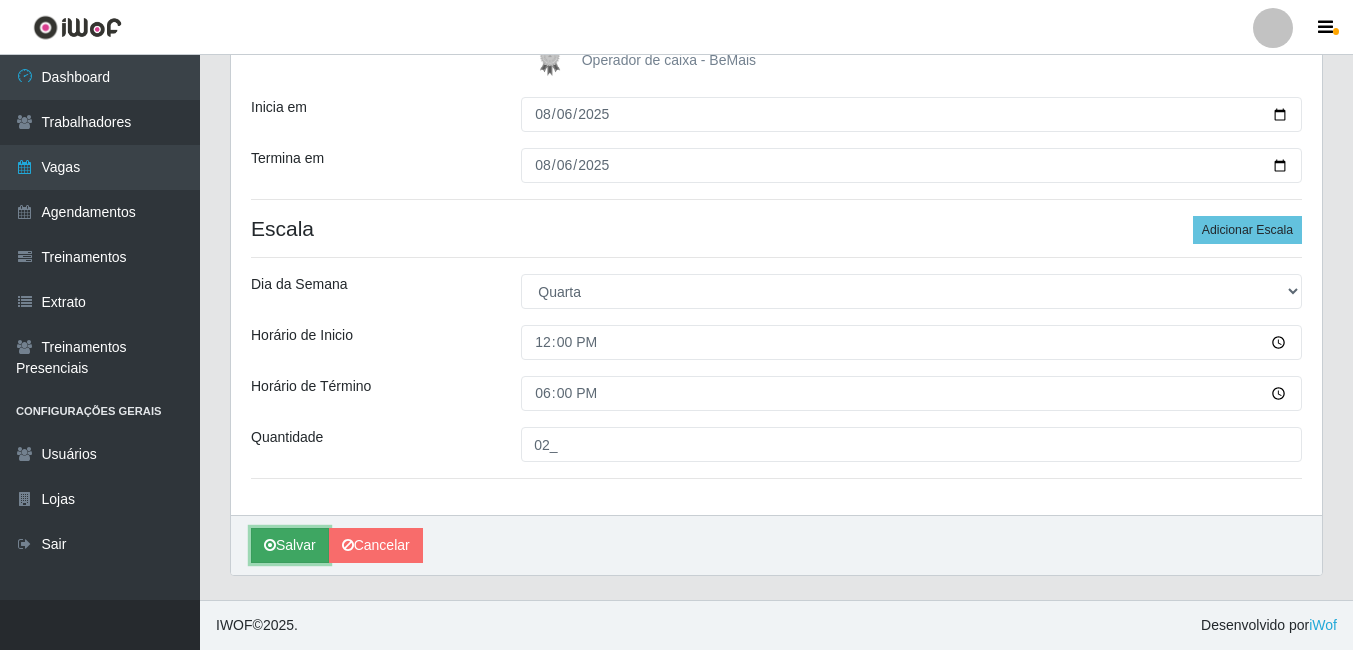 click on "Salvar" at bounding box center (290, 545) 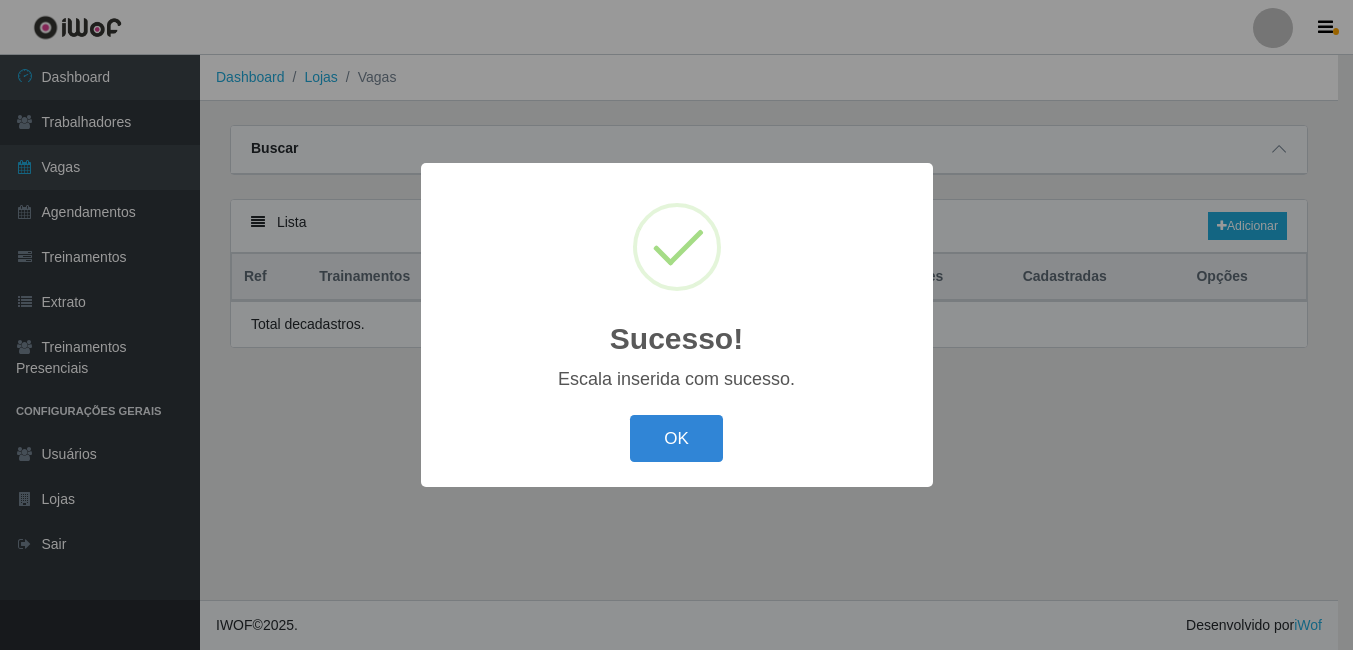 scroll, scrollTop: 0, scrollLeft: 0, axis: both 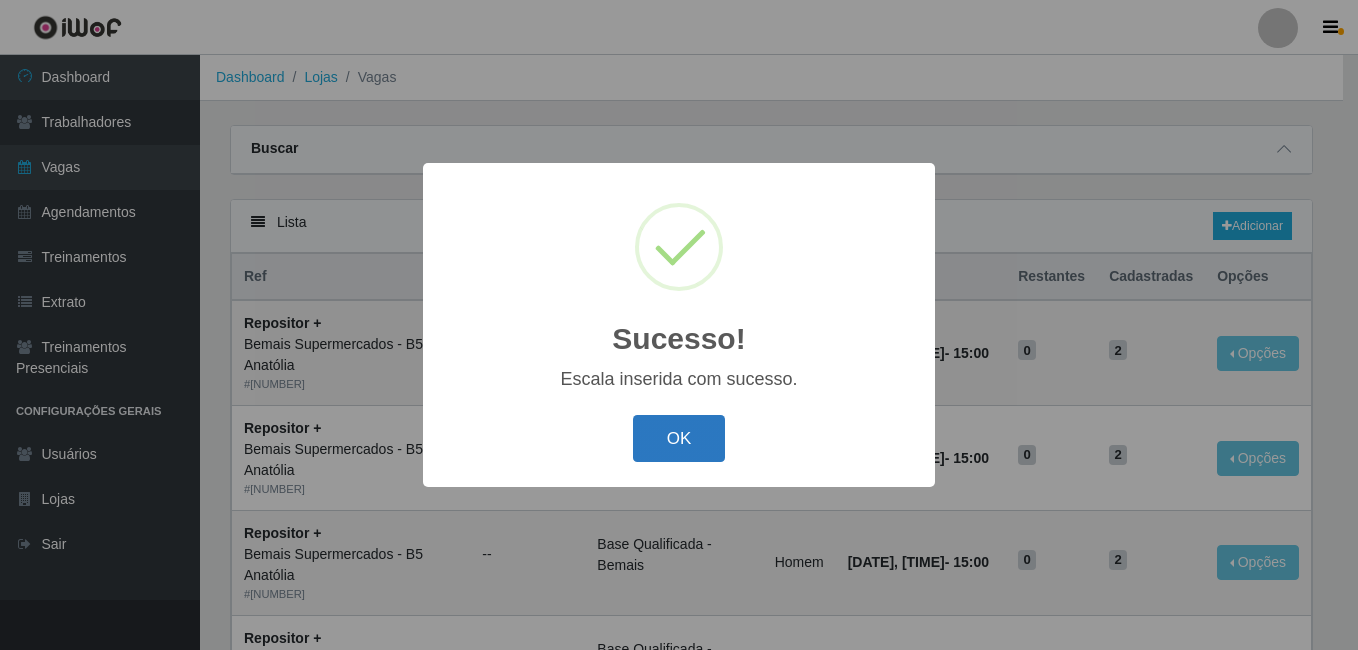 click on "OK" at bounding box center [679, 438] 